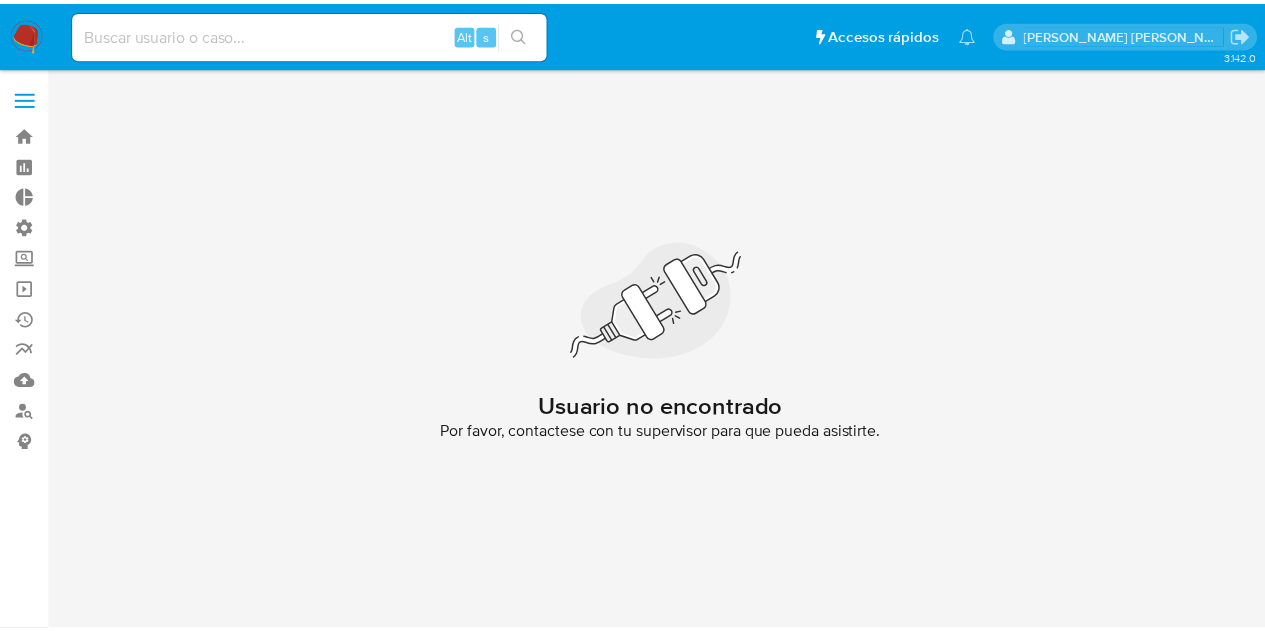 scroll, scrollTop: 0, scrollLeft: 0, axis: both 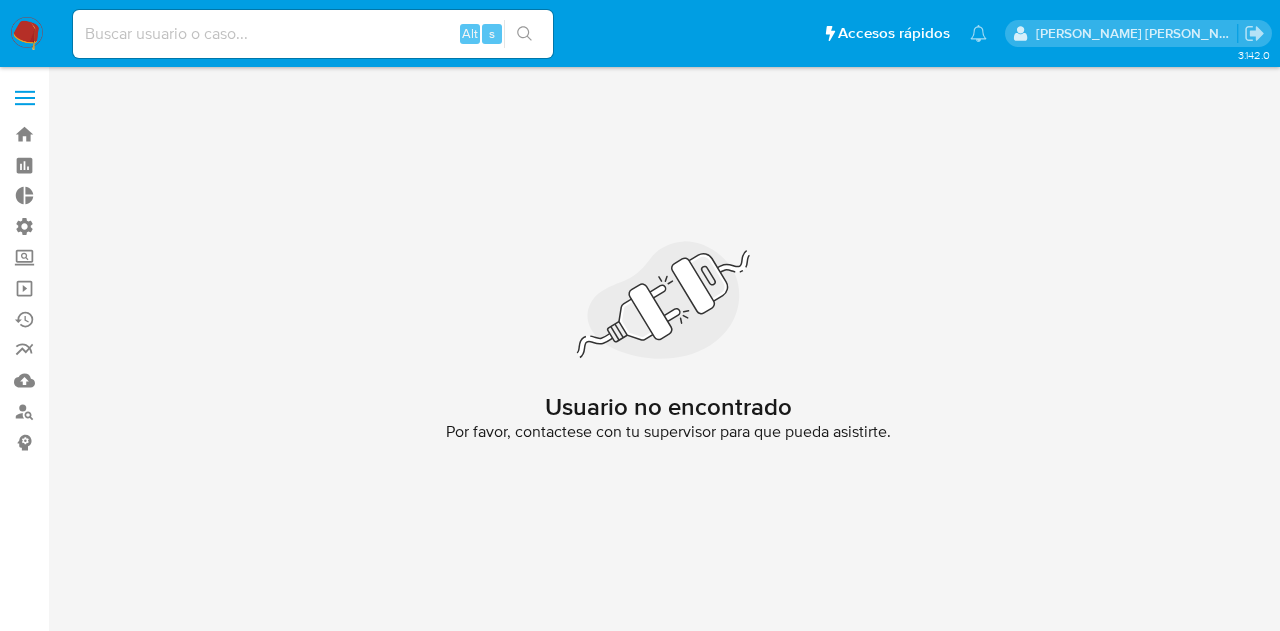 click at bounding box center [313, 34] 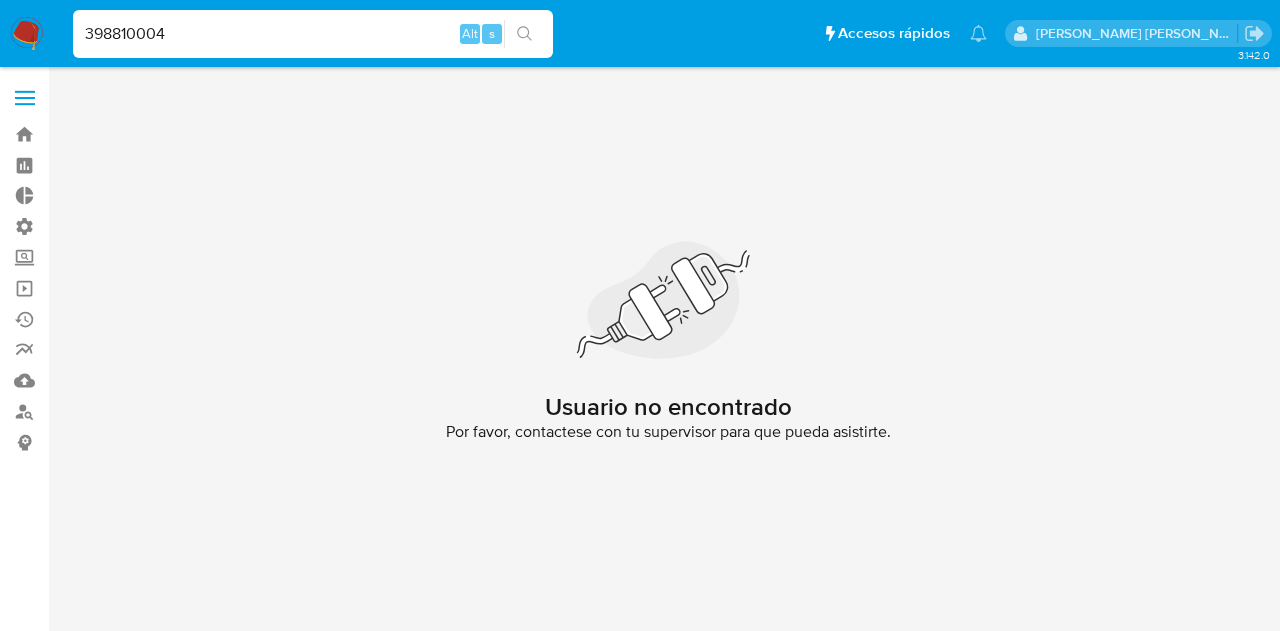 type on "398810004" 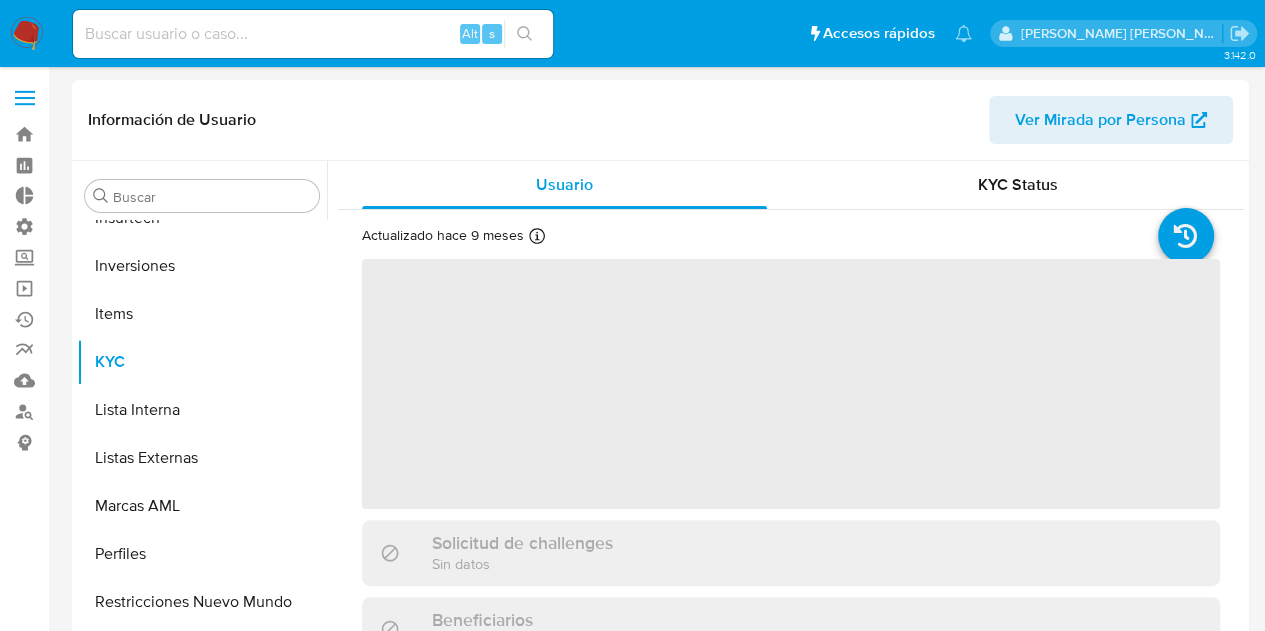 scroll, scrollTop: 893, scrollLeft: 0, axis: vertical 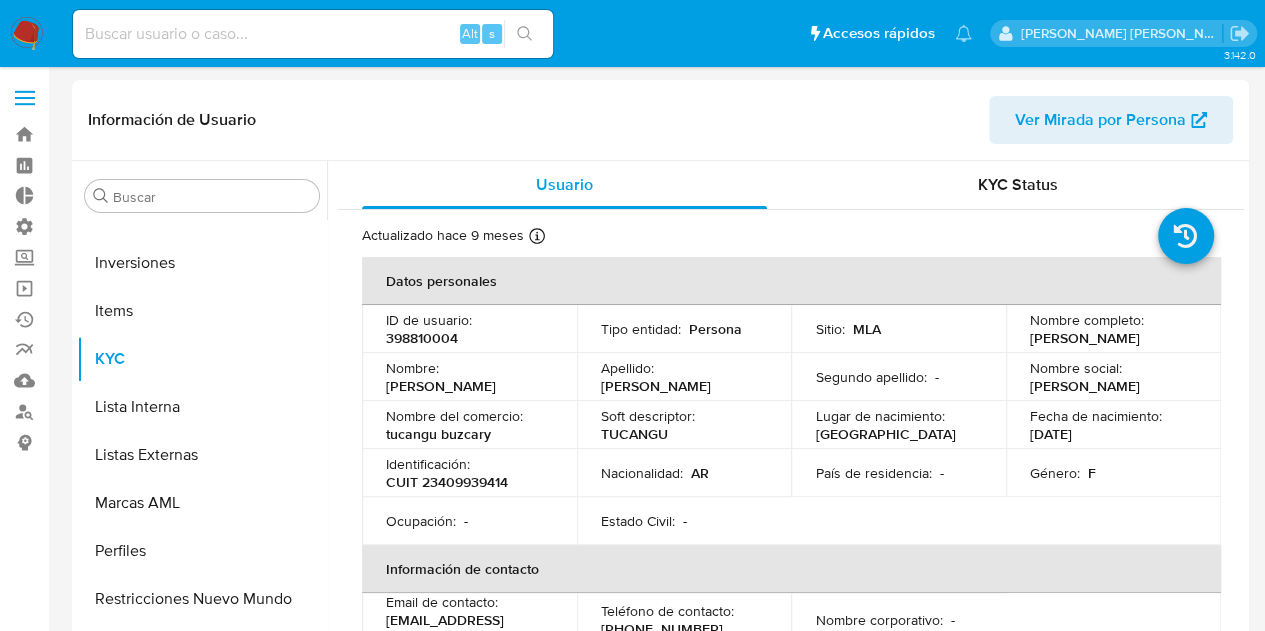 select on "10" 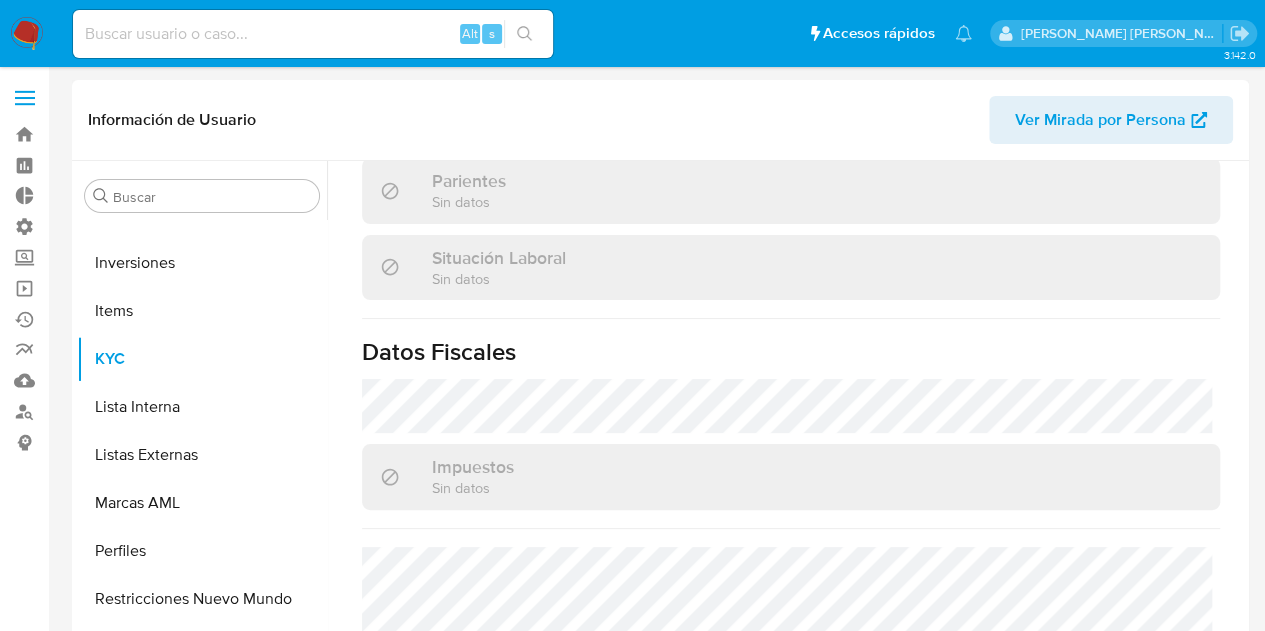 scroll, scrollTop: 1134, scrollLeft: 0, axis: vertical 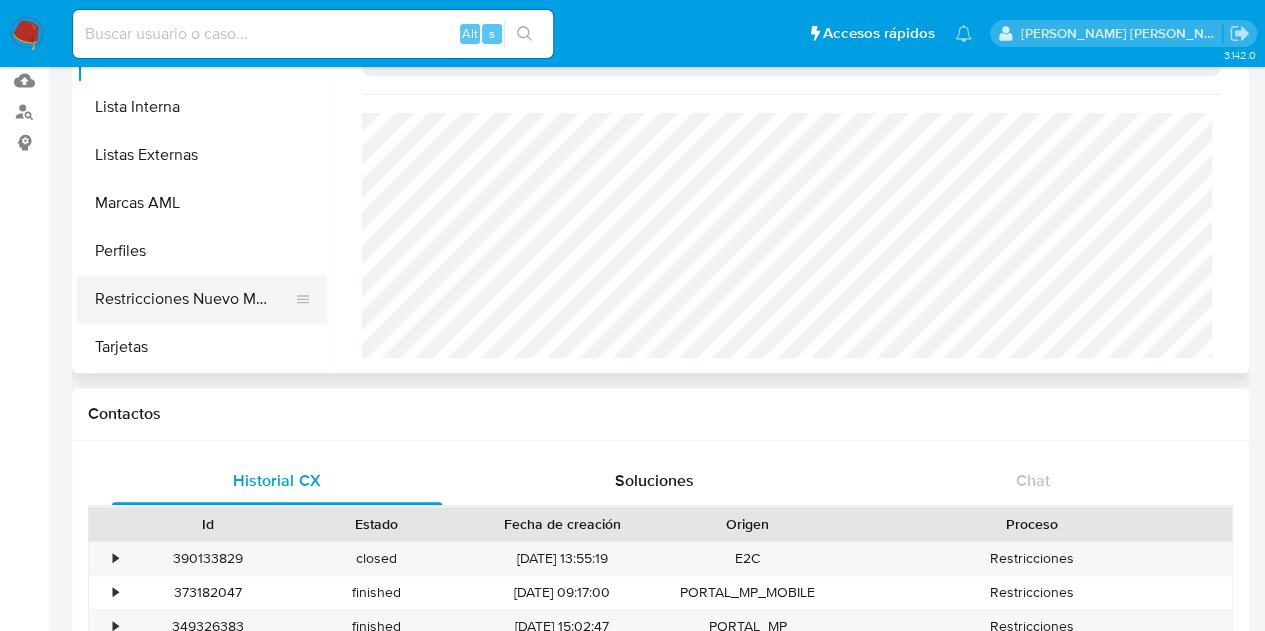 click on "Restricciones Nuevo Mundo" at bounding box center [194, 299] 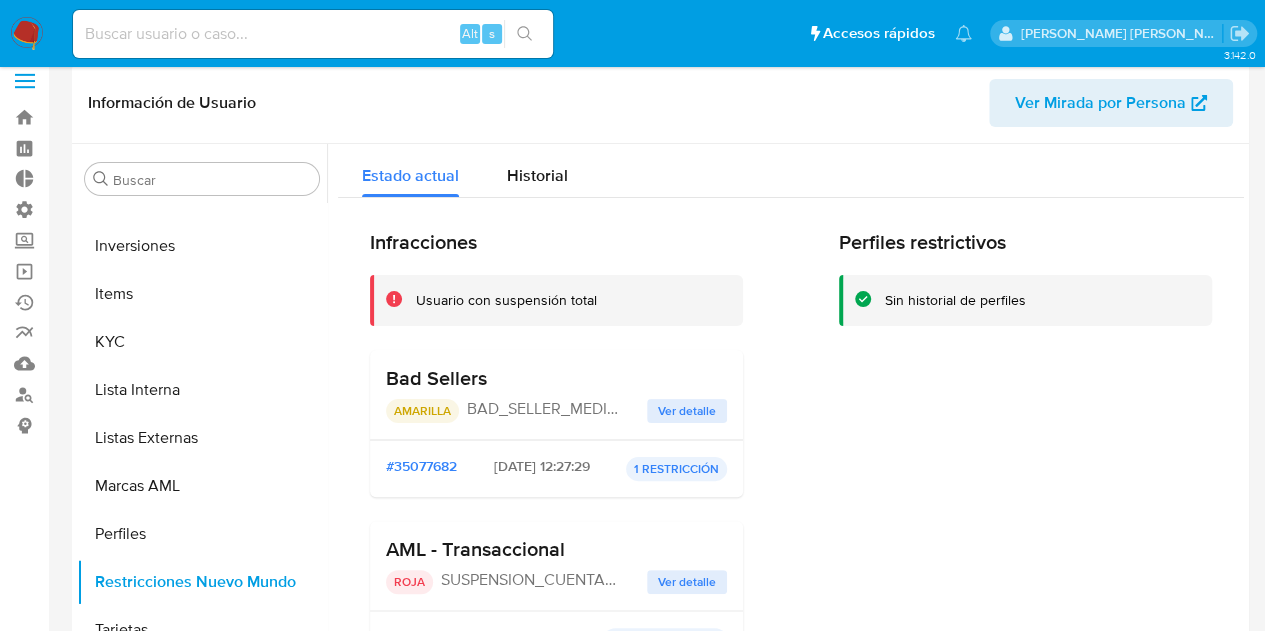 scroll, scrollTop: 0, scrollLeft: 0, axis: both 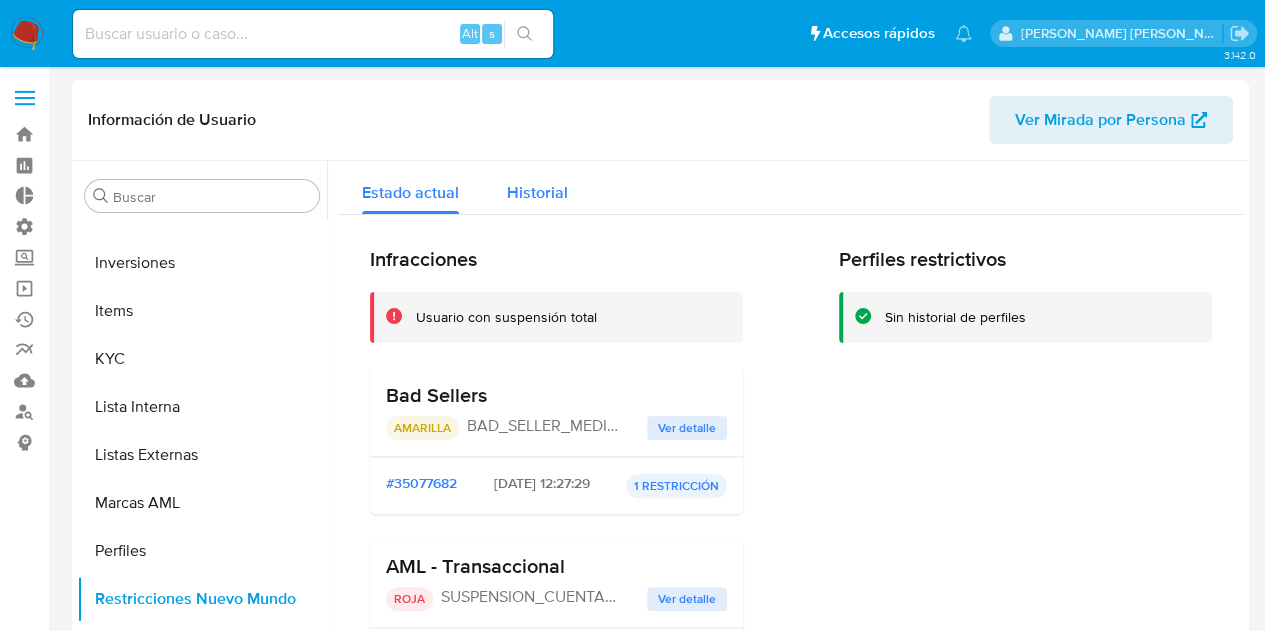 click on "Historial" at bounding box center (537, 192) 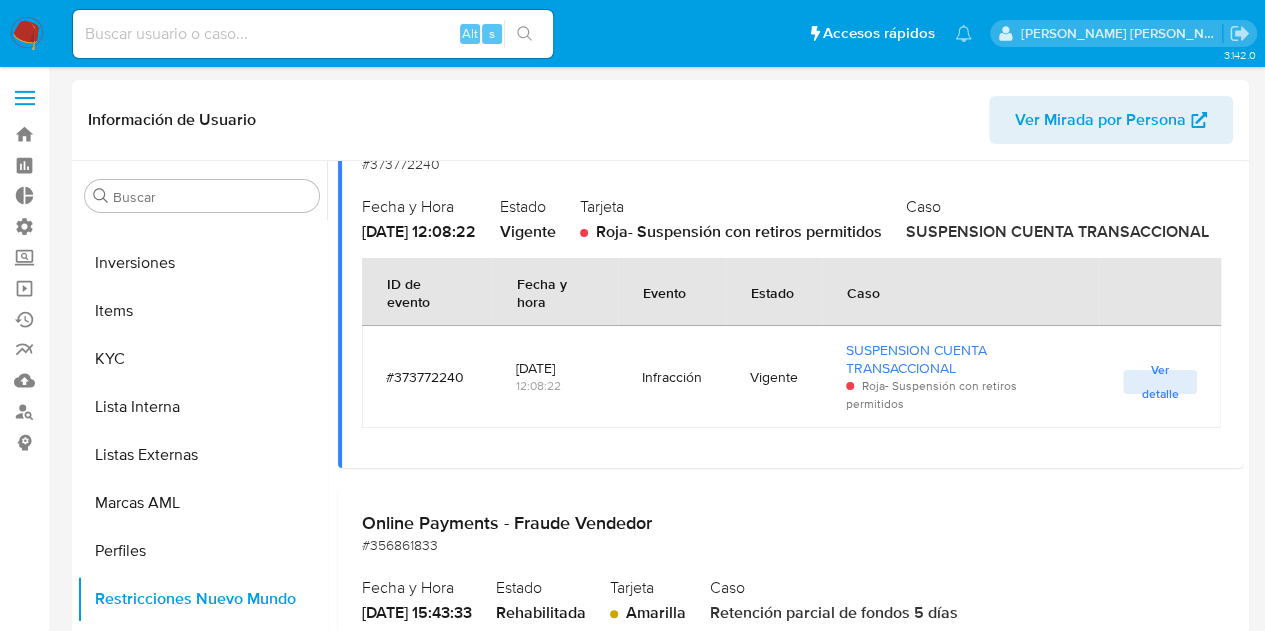scroll, scrollTop: 1000, scrollLeft: 0, axis: vertical 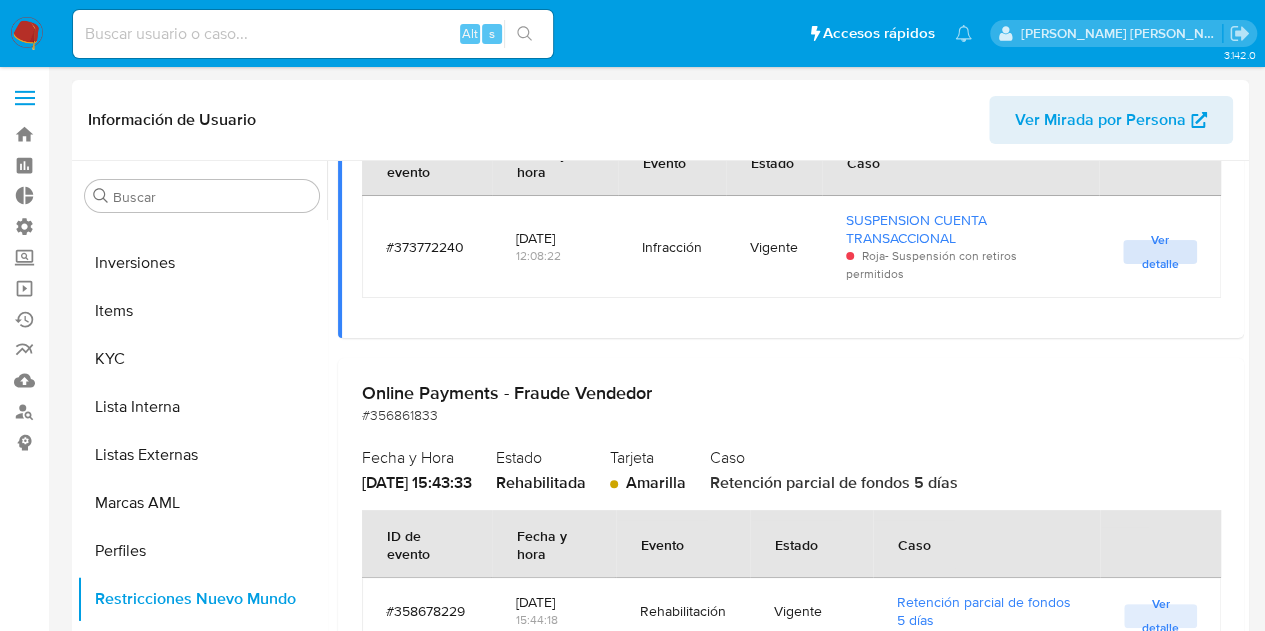 click on "Ver detalle" at bounding box center [1160, 252] 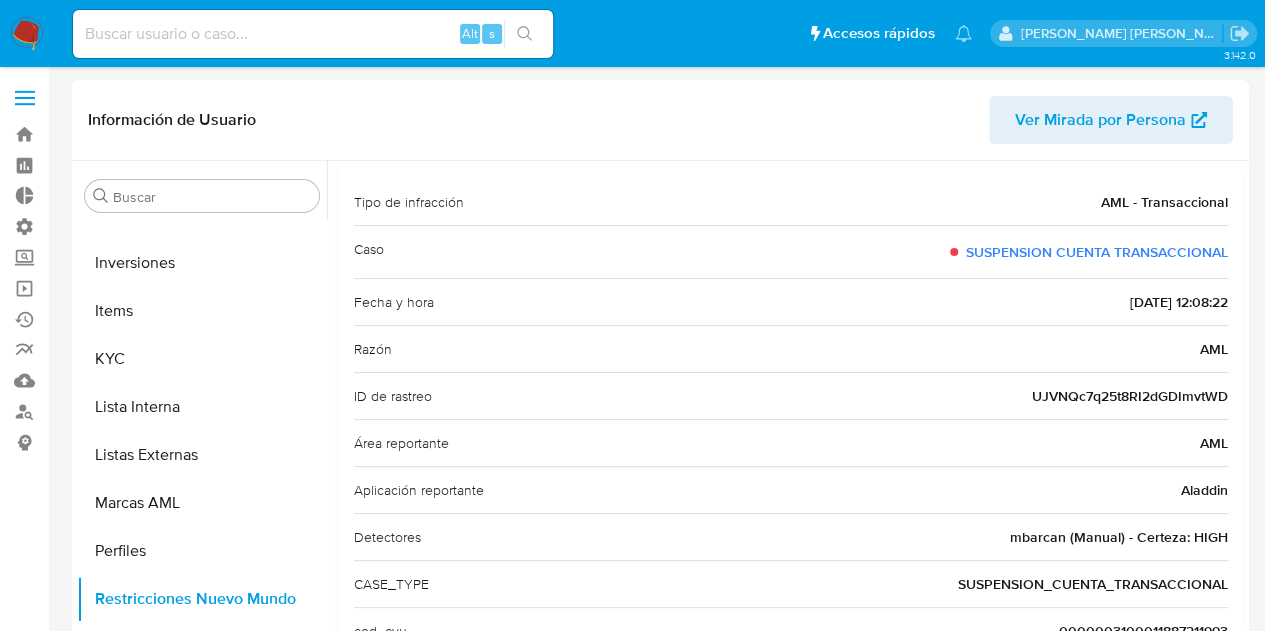 scroll, scrollTop: 120, scrollLeft: 0, axis: vertical 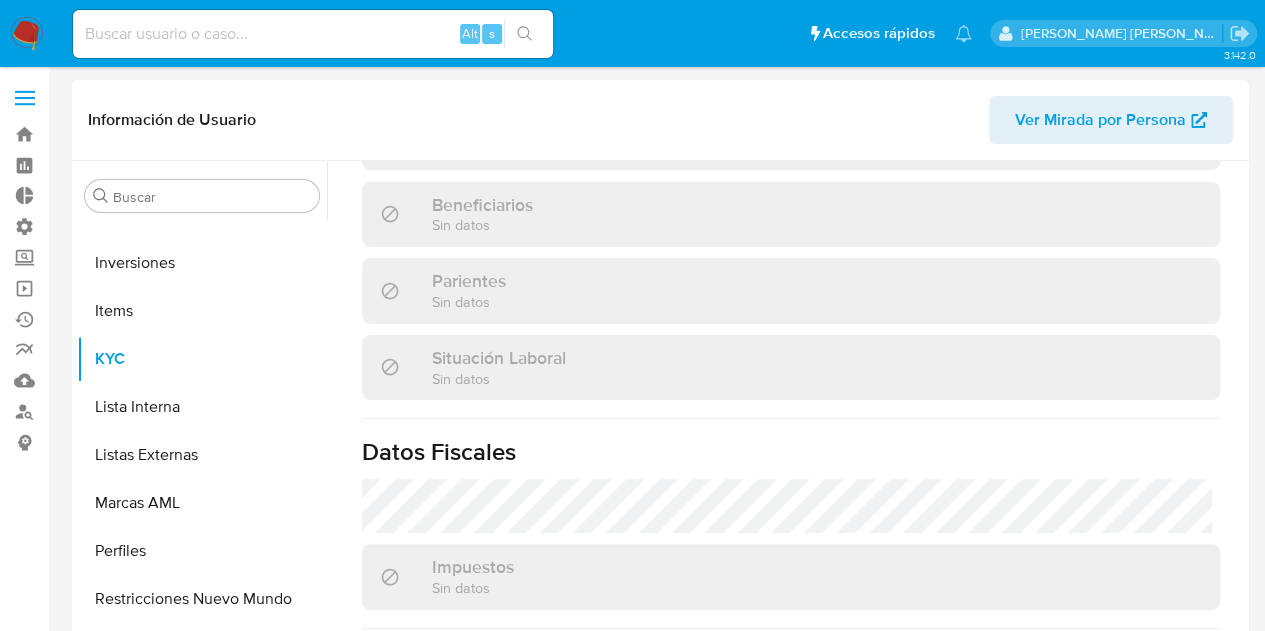 select on "10" 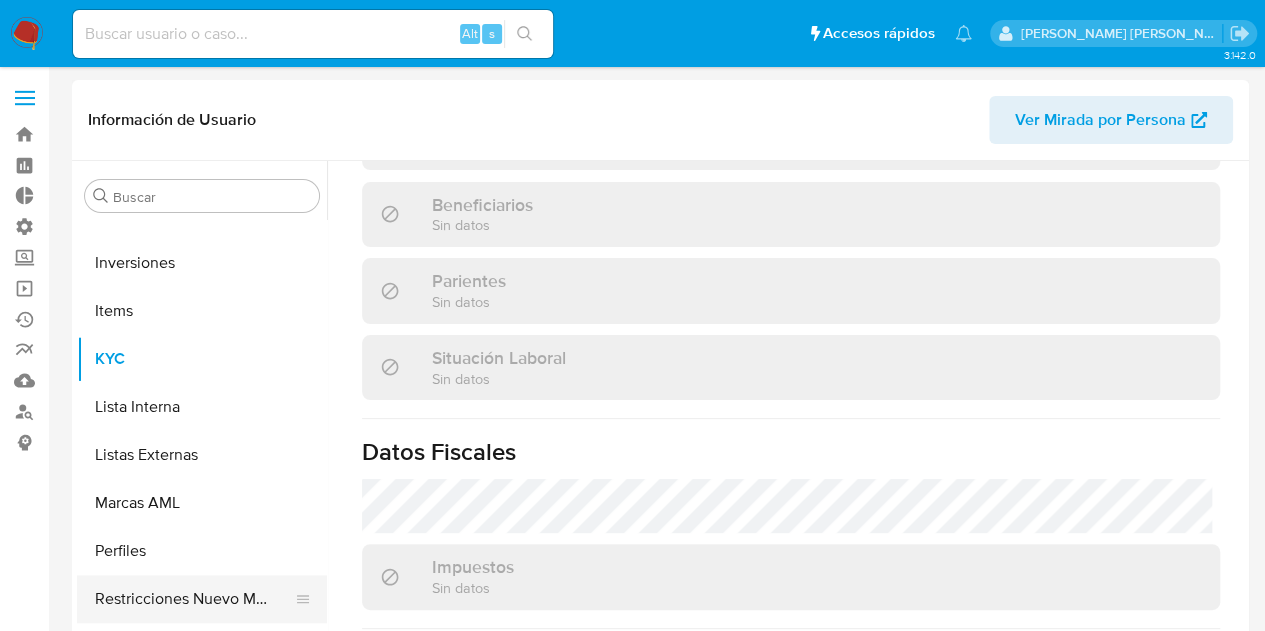click on "Restricciones Nuevo Mundo" at bounding box center (194, 599) 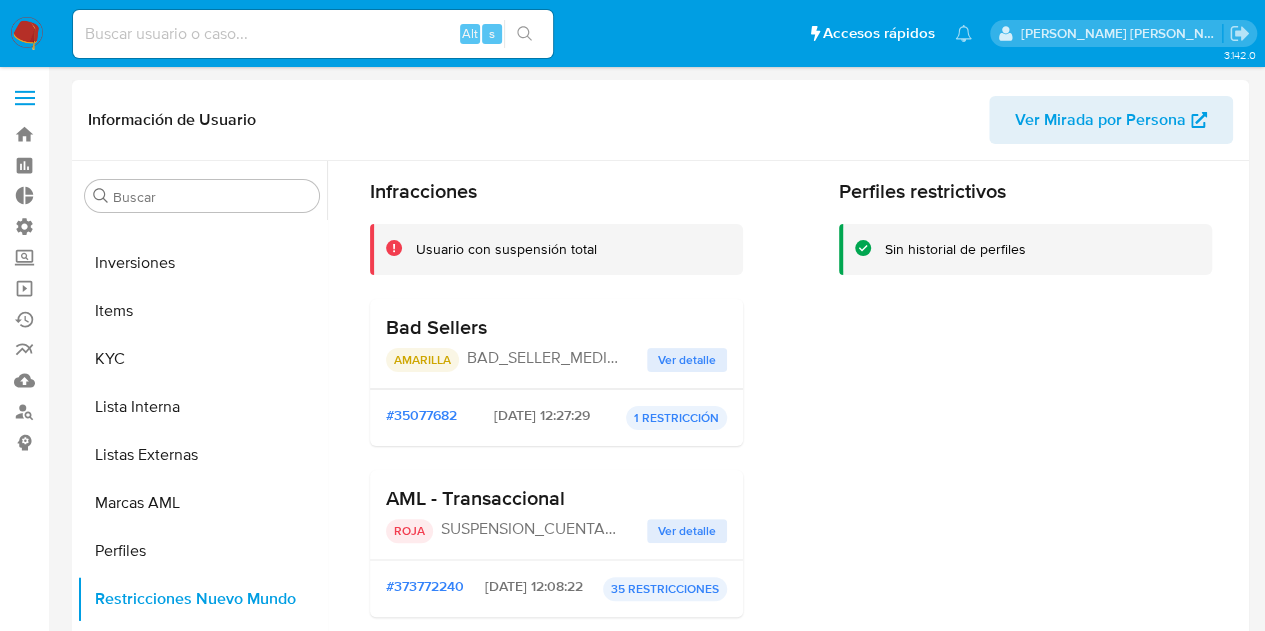 scroll, scrollTop: 100, scrollLeft: 0, axis: vertical 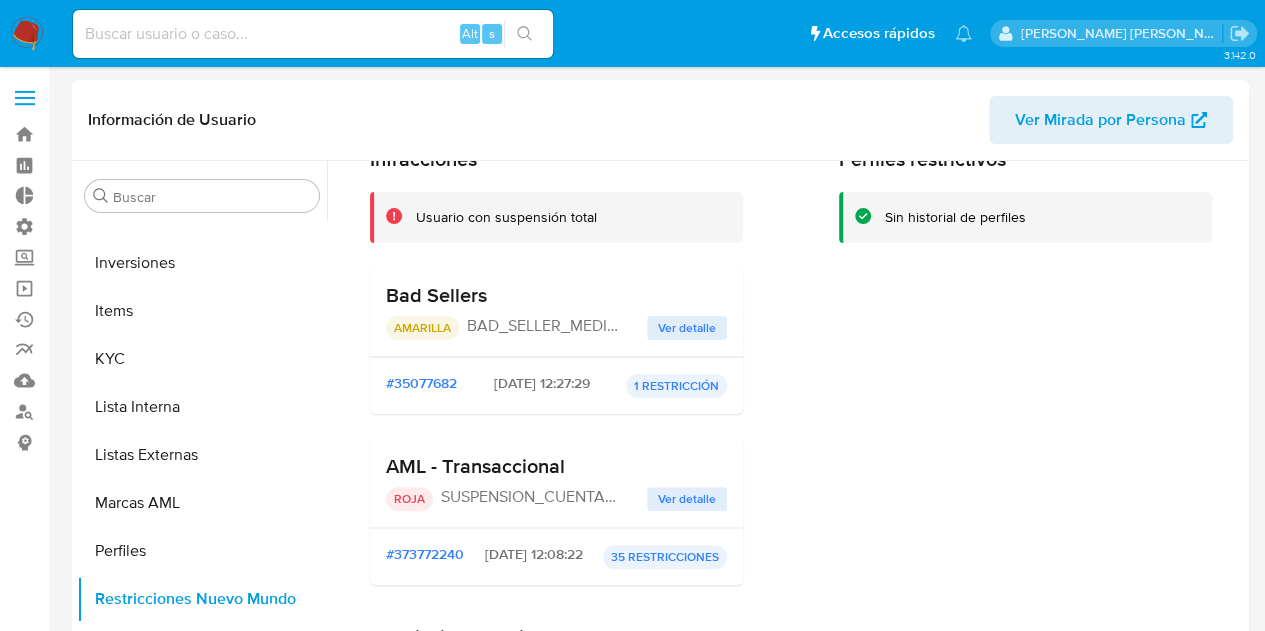 click on "35 RESTRICCIONES" at bounding box center [665, 557] 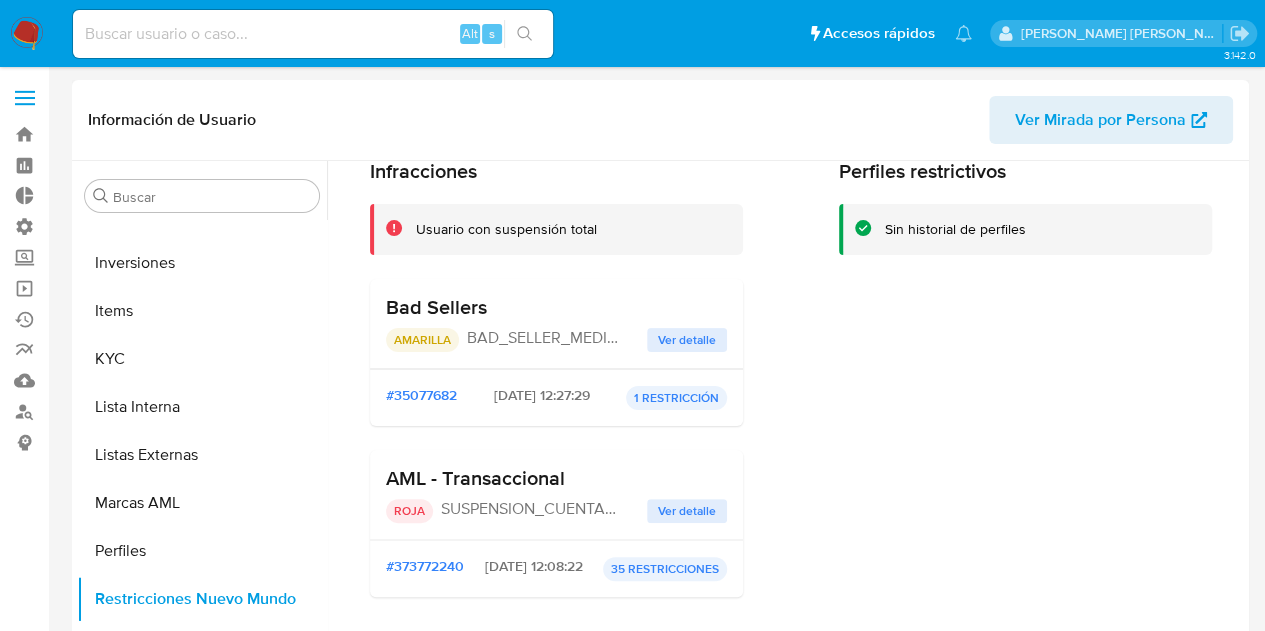 scroll, scrollTop: 200, scrollLeft: 0, axis: vertical 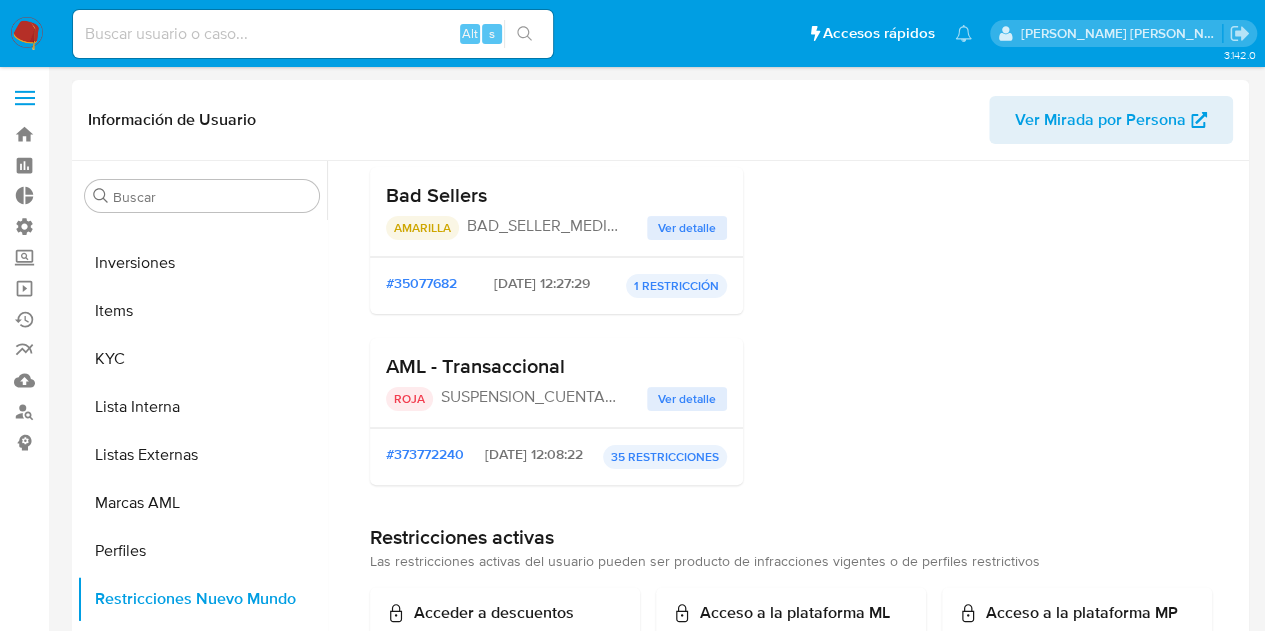click on "Ver detalle" at bounding box center (687, 399) 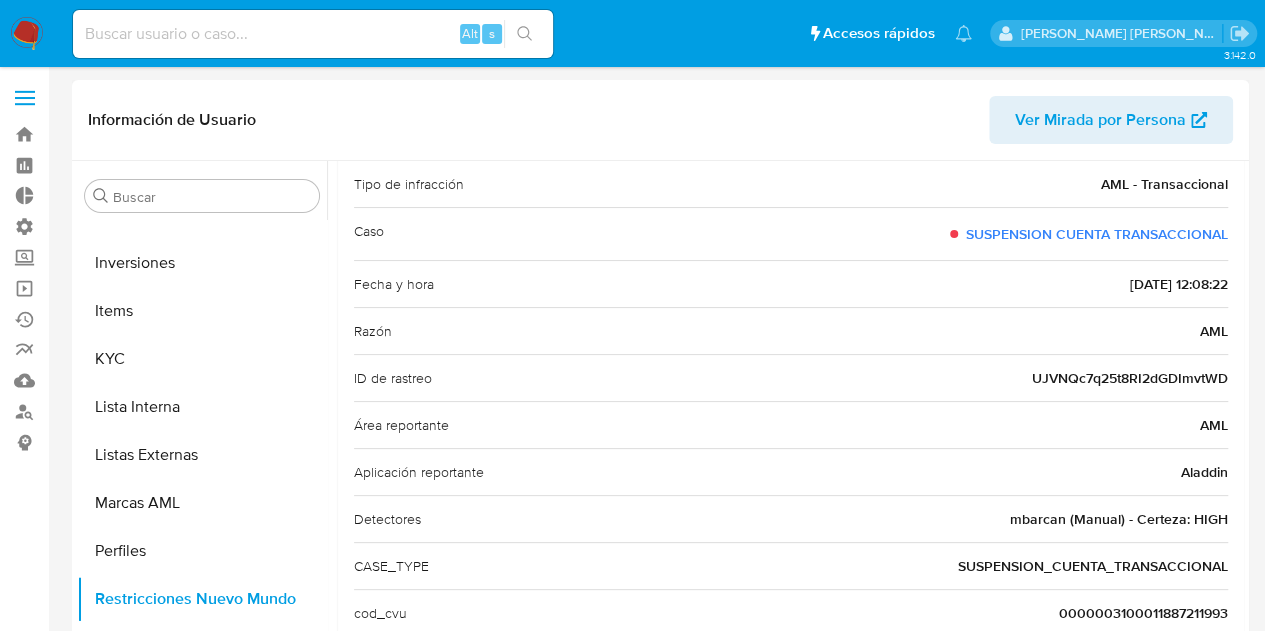 scroll, scrollTop: 120, scrollLeft: 0, axis: vertical 